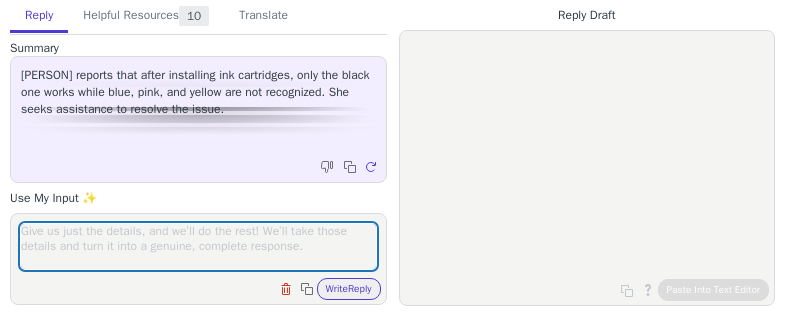 scroll, scrollTop: 0, scrollLeft: 0, axis: both 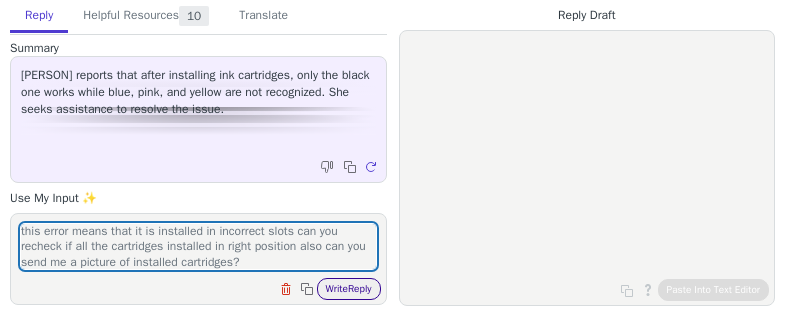 type on "this error means that it is installed in incorrect slots can you recheck if all the cartridges installed in right position also can you send me a picture of installed cartridges?" 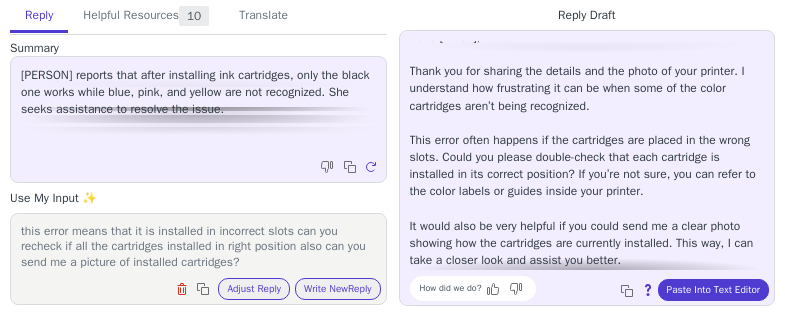 scroll, scrollTop: 15, scrollLeft: 0, axis: vertical 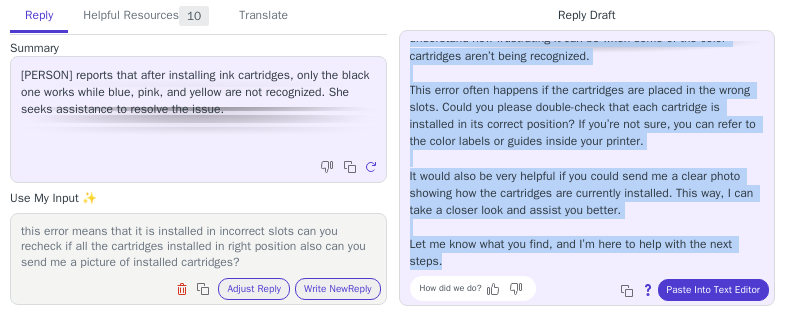 drag, startPoint x: 411, startPoint y: 66, endPoint x: 450, endPoint y: 265, distance: 202.7856 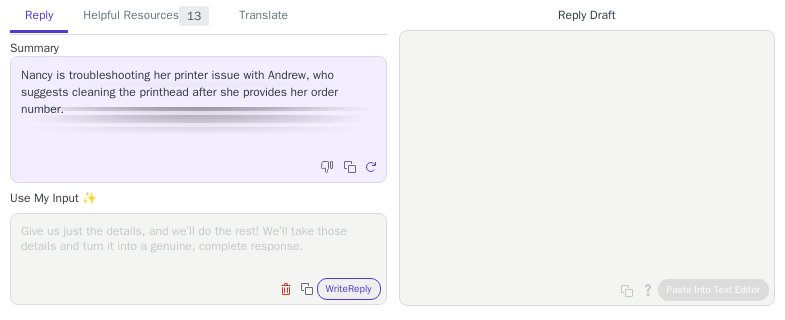 click at bounding box center (198, 246) 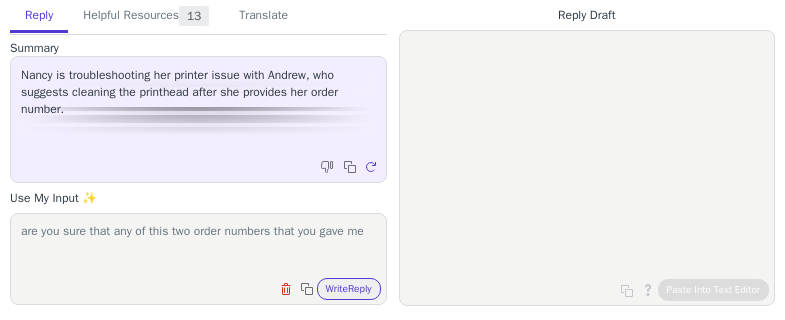 click on "are you sure that any of this two order numbers that you gave me Clear field Copy to clipboard Write  Reply" at bounding box center (198, 259) 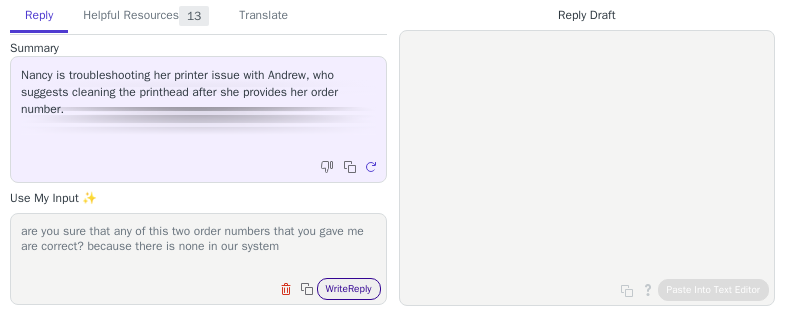 click on "Write  Reply" at bounding box center (349, 289) 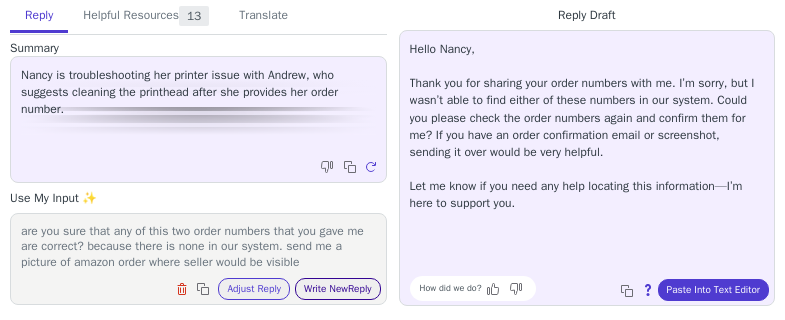click on "Write New  Reply" at bounding box center (338, 289) 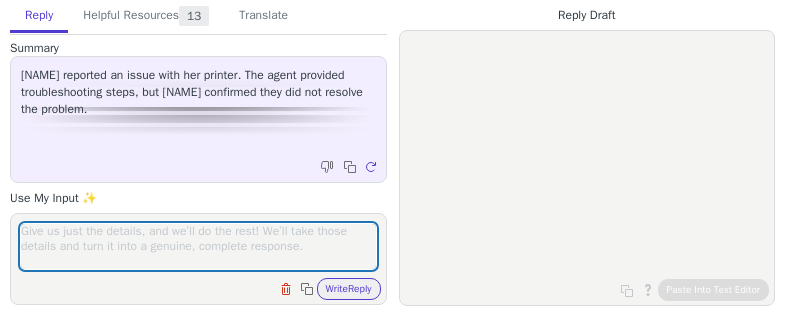 scroll, scrollTop: 0, scrollLeft: 0, axis: both 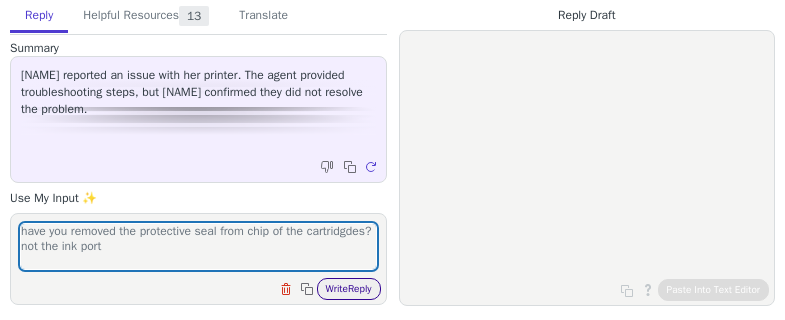 type on "have you removed the protective seal from chip of the cartridgdes? not the ink port" 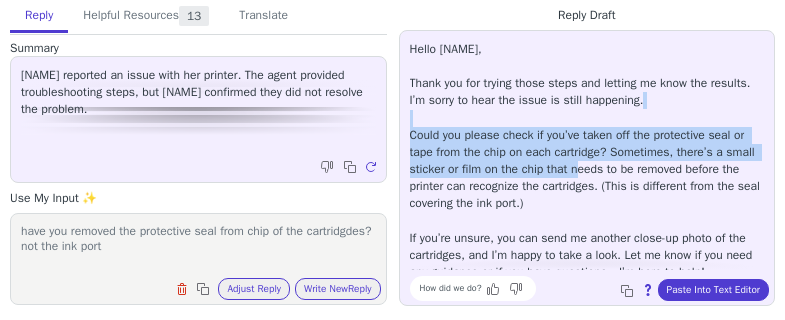 drag, startPoint x: 401, startPoint y: 126, endPoint x: 607, endPoint y: 170, distance: 210.64662 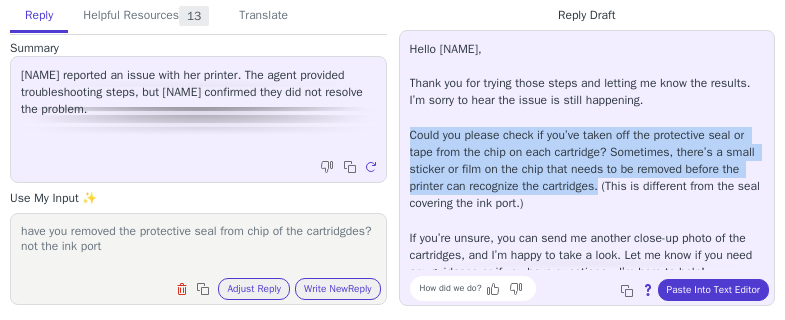 drag, startPoint x: 408, startPoint y: 132, endPoint x: 658, endPoint y: 188, distance: 256.19525 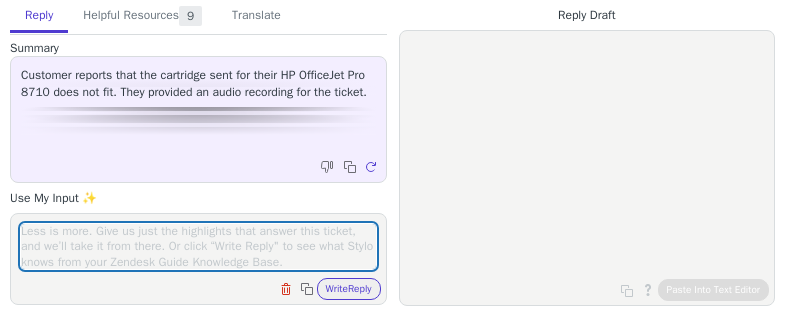 scroll, scrollTop: 0, scrollLeft: 0, axis: both 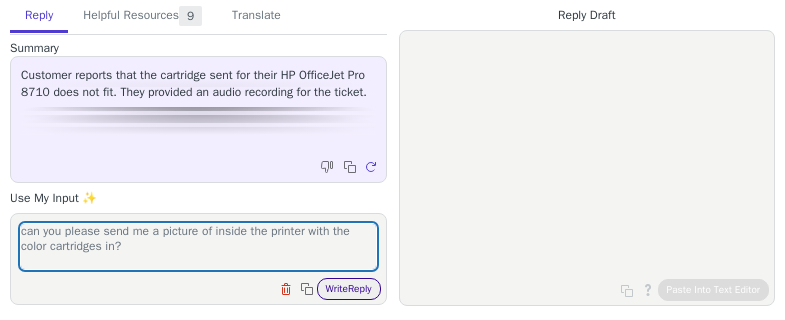 type on "can you please send me a picture of inside the printer with the color cartridges in?" 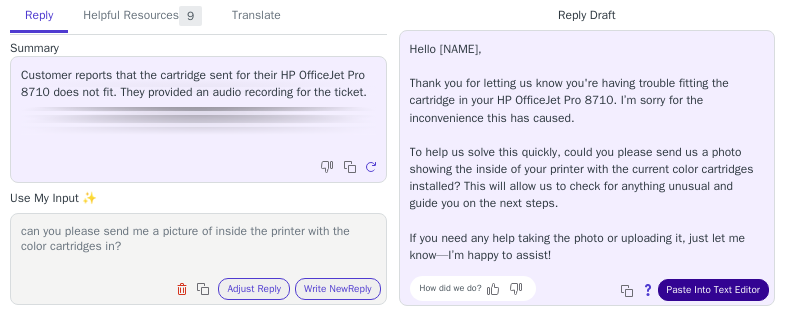 click on "Paste Into Text Editor" at bounding box center [713, 290] 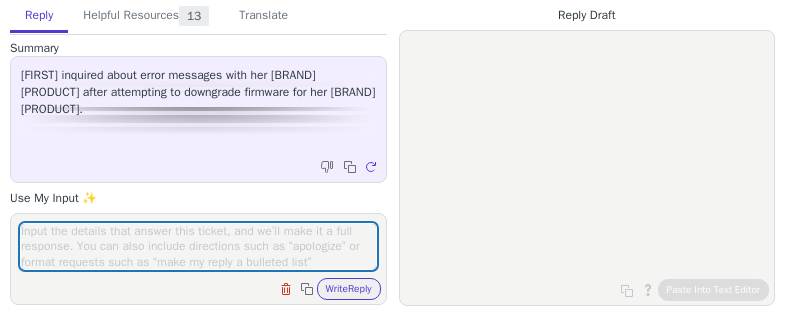scroll, scrollTop: 0, scrollLeft: 0, axis: both 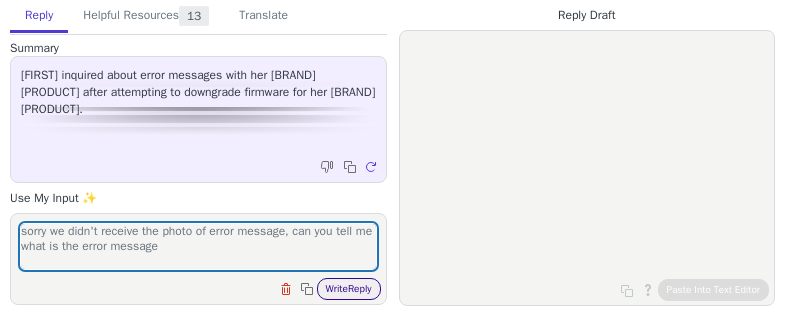 type on "sorry we didn't receive the photo of error message, can you tell me what is the error message" 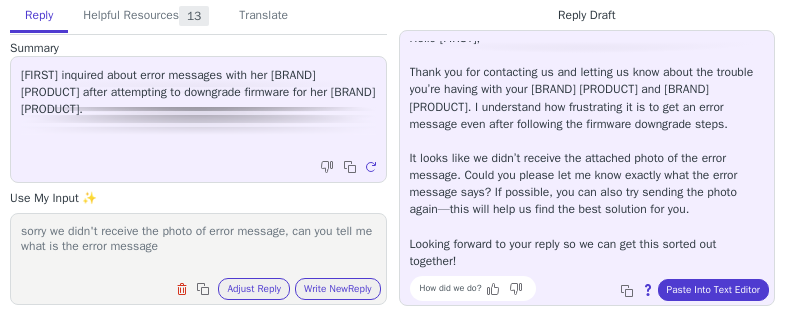 scroll, scrollTop: 28, scrollLeft: 0, axis: vertical 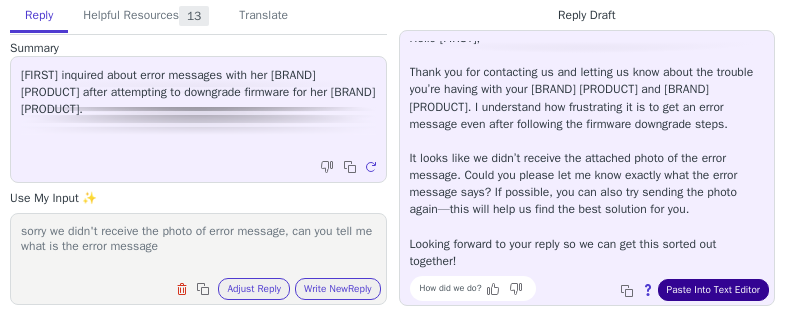click on "Paste Into Text Editor" at bounding box center (713, 290) 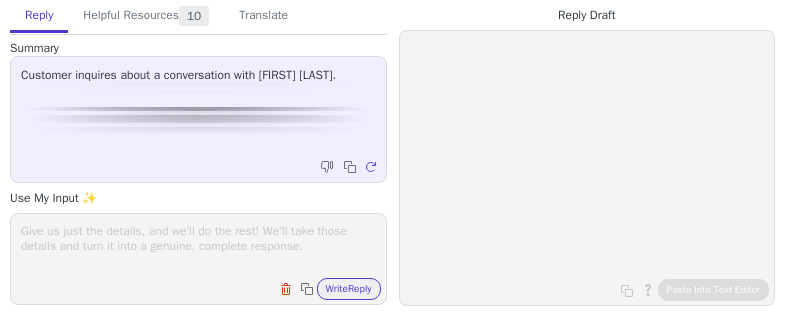 scroll, scrollTop: 0, scrollLeft: 0, axis: both 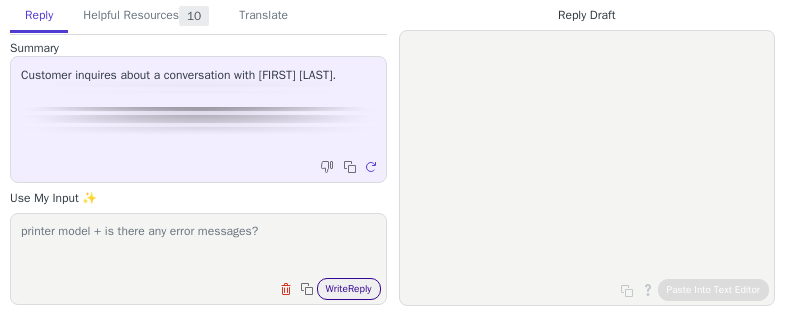 type on "printer model + is there any error messages?" 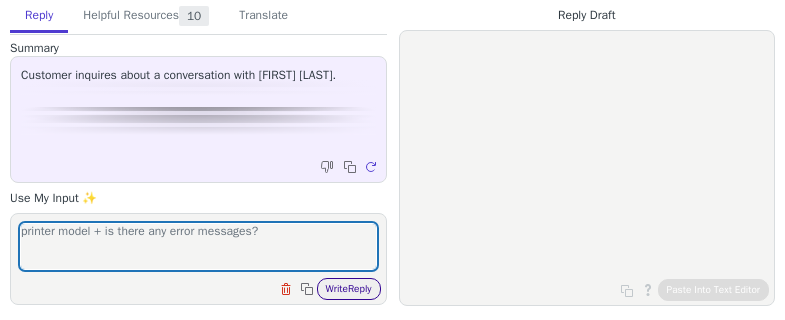 click on "Write  Reply" at bounding box center (349, 289) 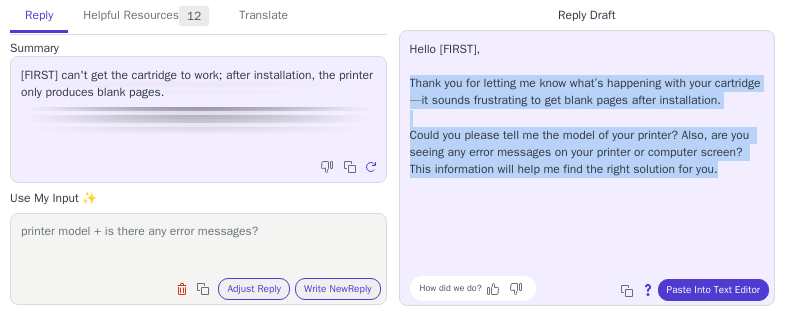 drag, startPoint x: 409, startPoint y: 80, endPoint x: 742, endPoint y: 193, distance: 351.6504 